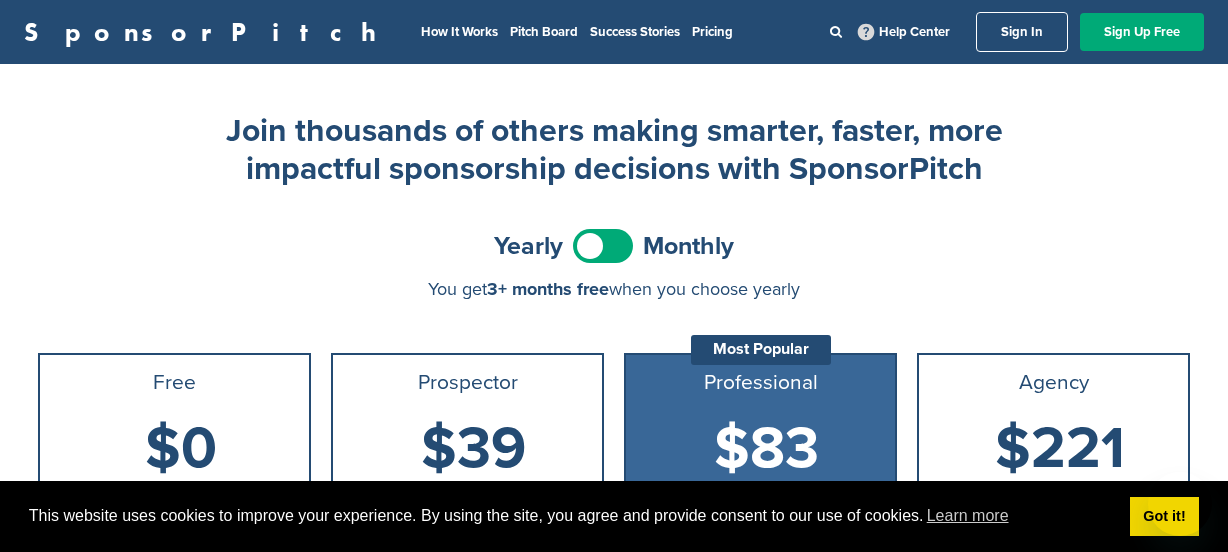 scroll, scrollTop: 306, scrollLeft: 0, axis: vertical 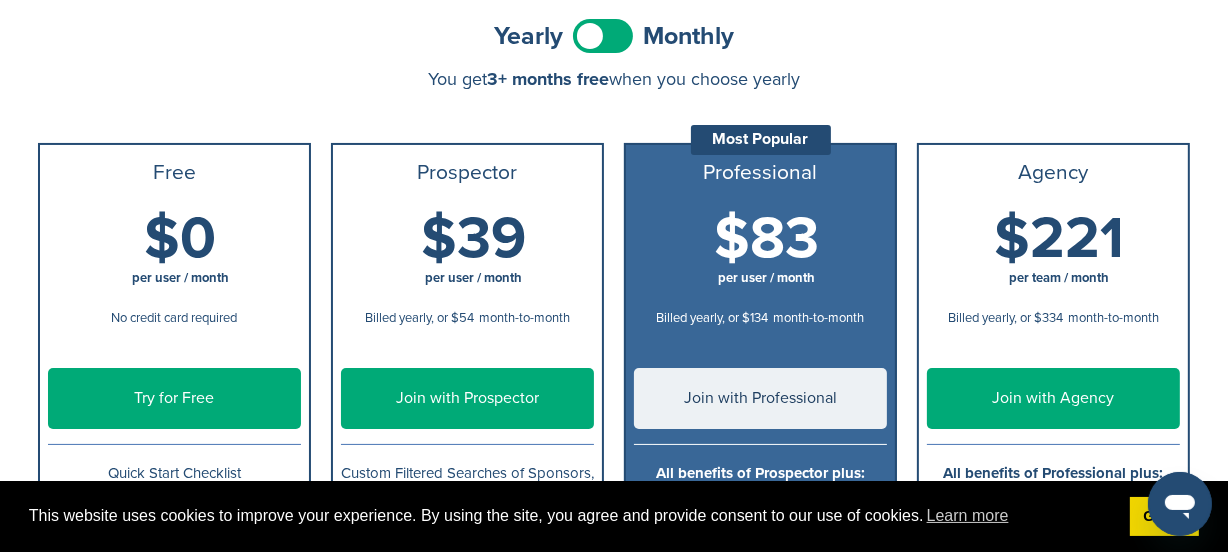 click on "Yearly
Monthly" at bounding box center (614, 36) 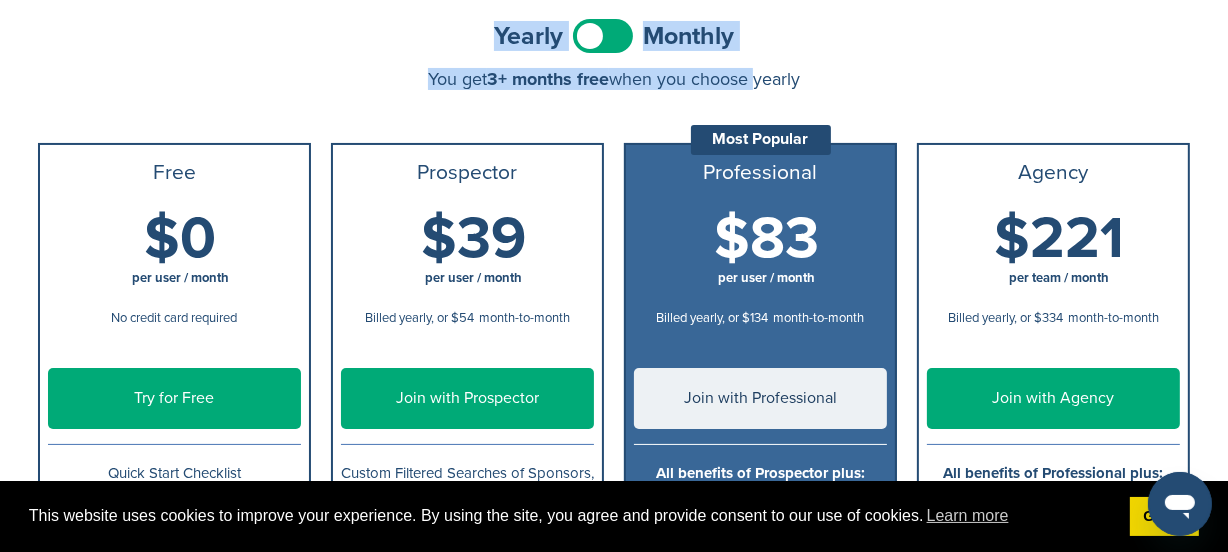 drag, startPoint x: 475, startPoint y: 33, endPoint x: 785, endPoint y: 83, distance: 314.00638 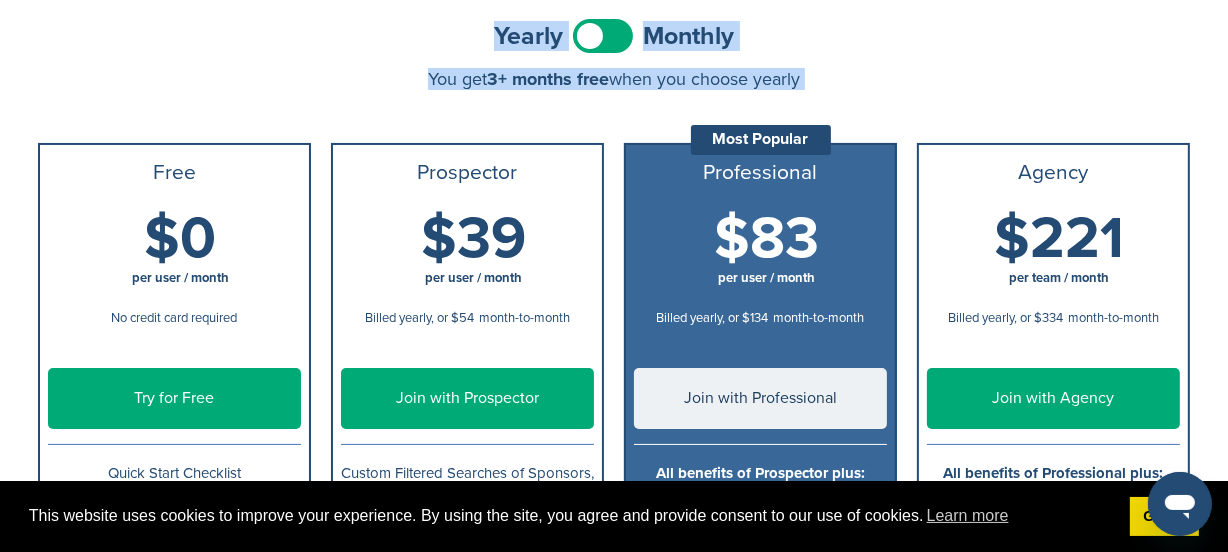 drag, startPoint x: 785, startPoint y: 83, endPoint x: 448, endPoint y: 29, distance: 341.29898 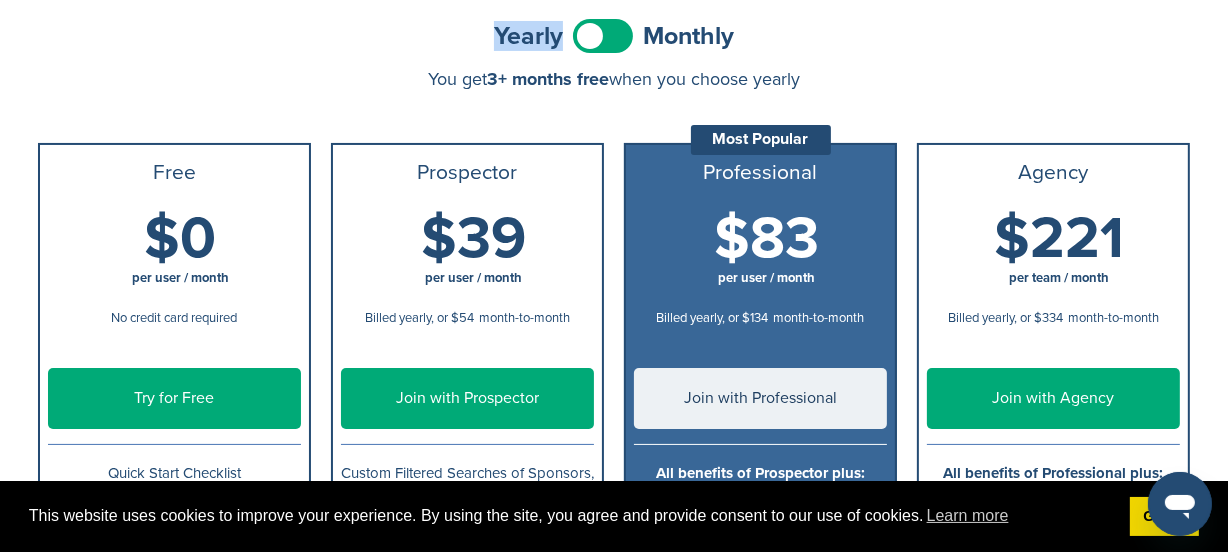 click on "Yearly
Monthly" at bounding box center (614, 36) 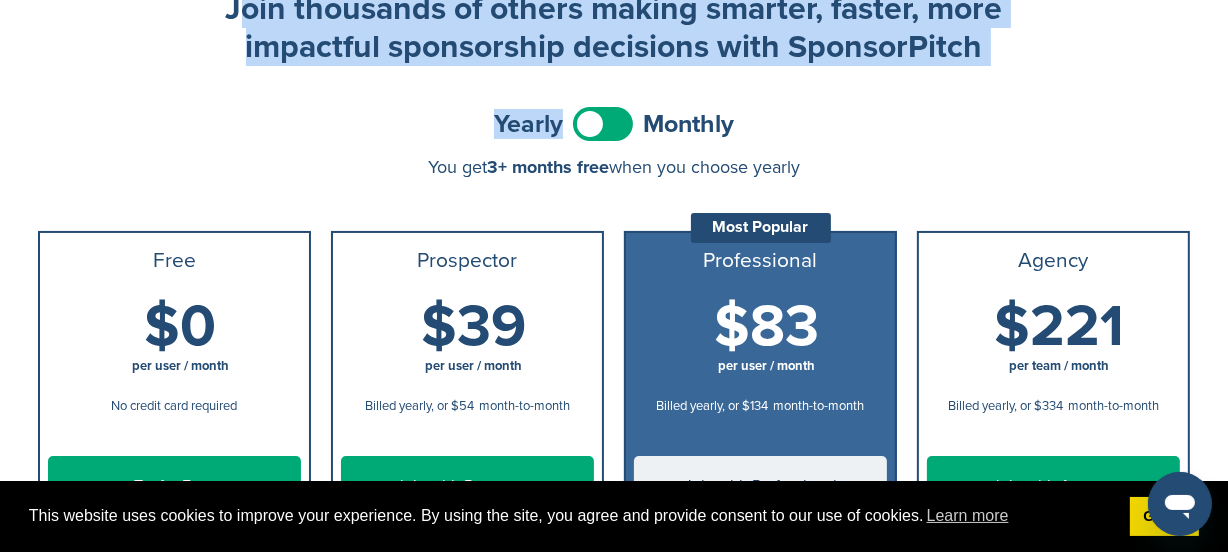drag, startPoint x: 448, startPoint y: 29, endPoint x: 890, endPoint y: 46, distance: 442.3268 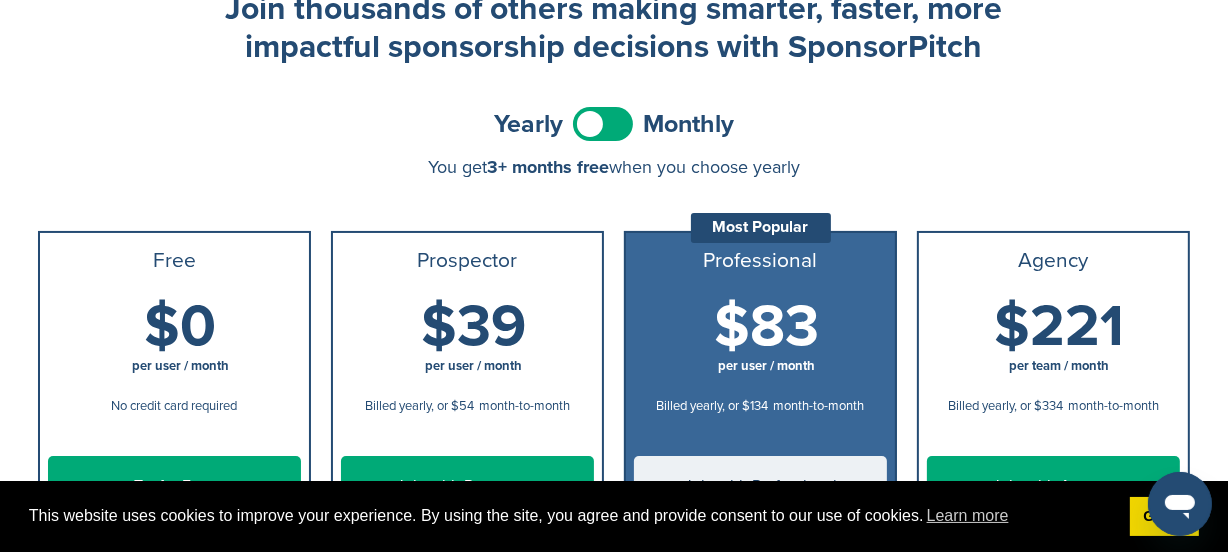 click on "You get
3+ months free
when you choose yearly" at bounding box center (614, 167) 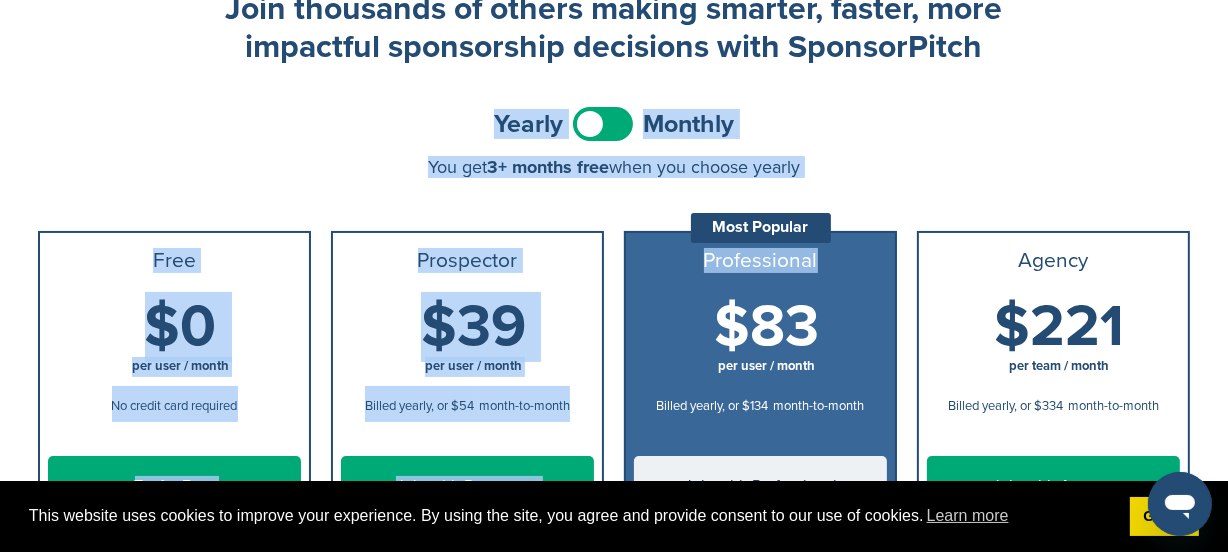 drag, startPoint x: 473, startPoint y: 113, endPoint x: 717, endPoint y: 180, distance: 253.03162 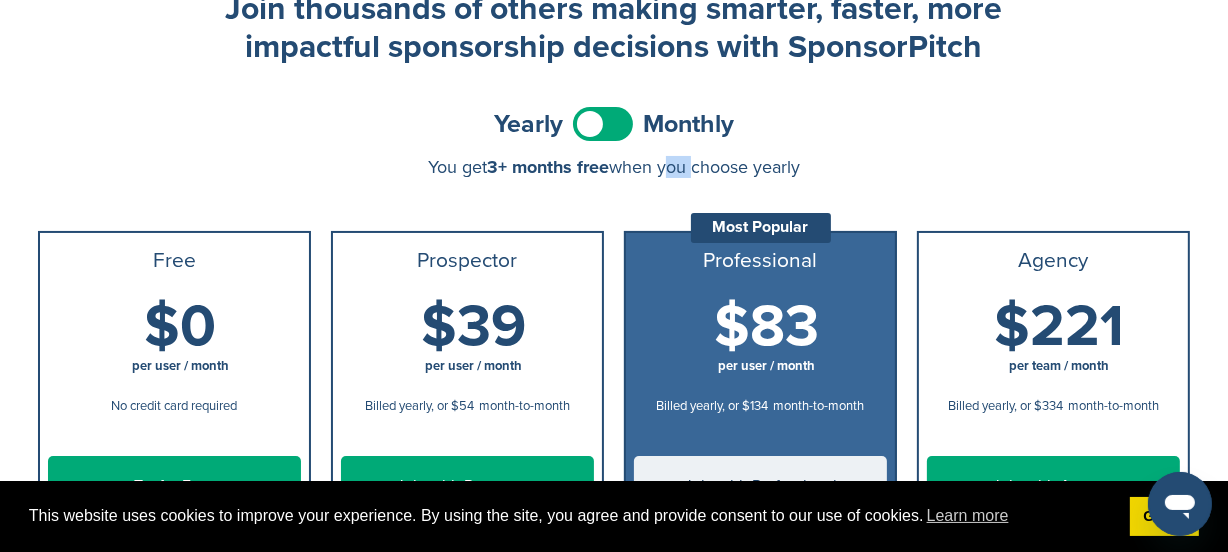 click on "You get
3+ months free
when you choose yearly" at bounding box center (614, 167) 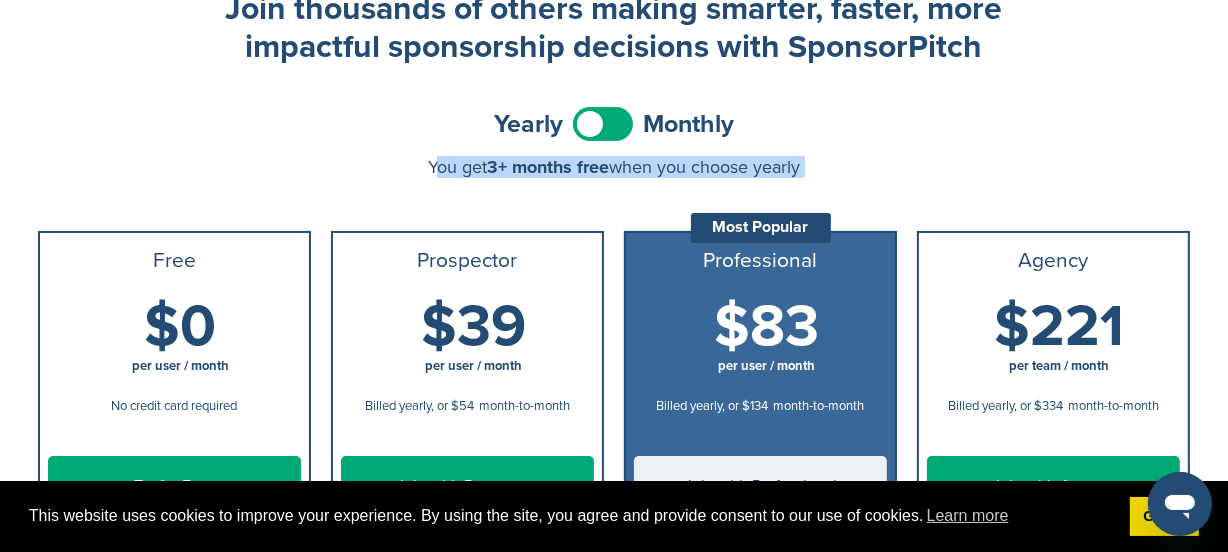 click on "You get
3+ months free
when you choose yearly" at bounding box center (614, 167) 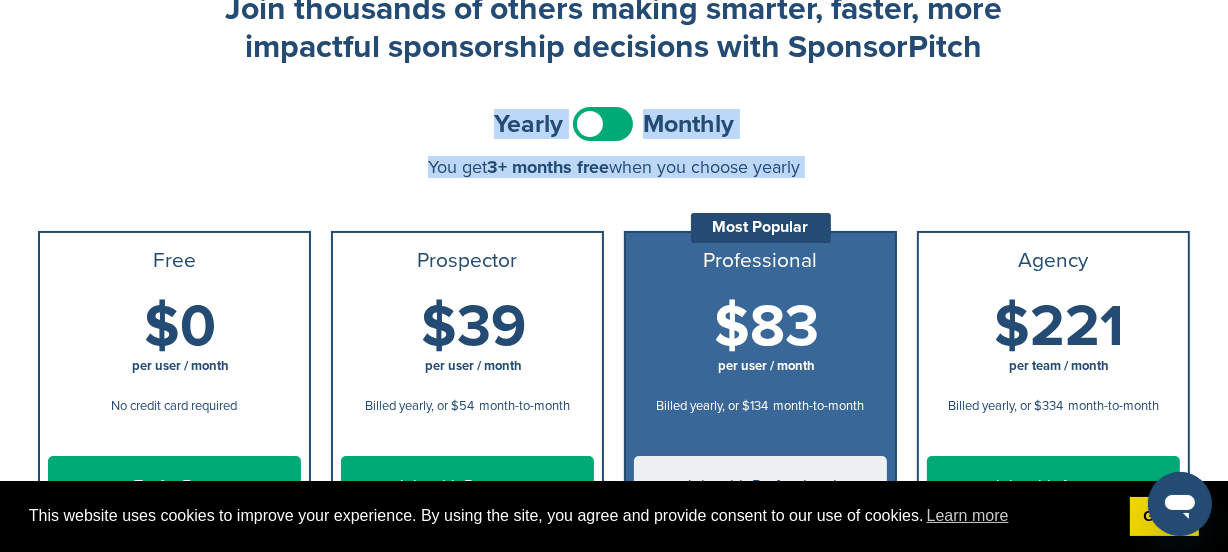 drag, startPoint x: 683, startPoint y: 154, endPoint x: 503, endPoint y: 113, distance: 184.6104 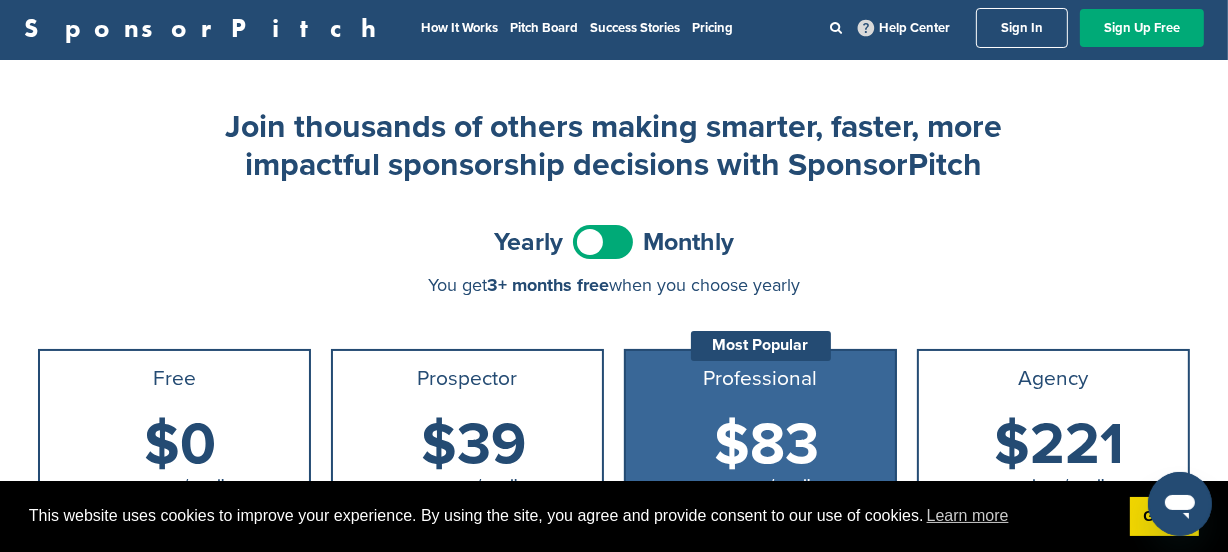 scroll, scrollTop: 0, scrollLeft: 0, axis: both 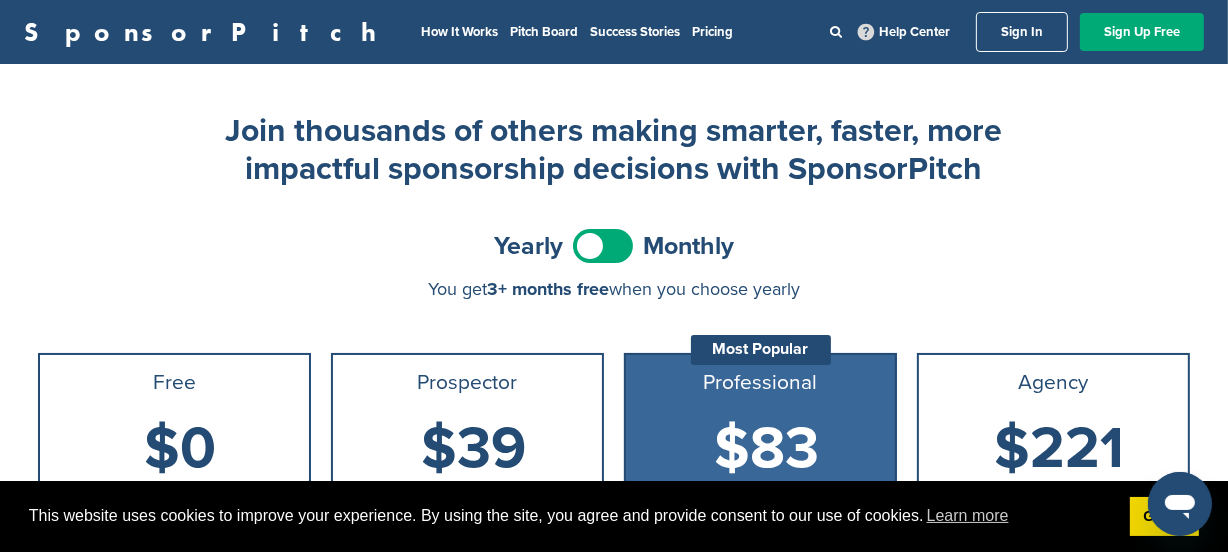 click on "Yearly
Monthly" at bounding box center [614, 246] 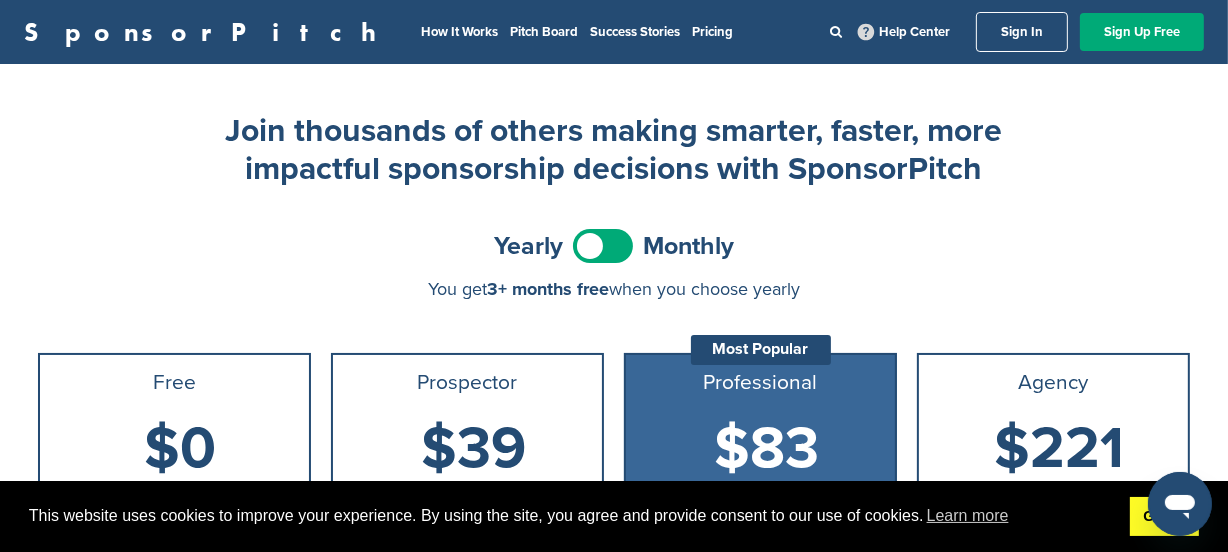 click on "Got it!" at bounding box center (1164, 517) 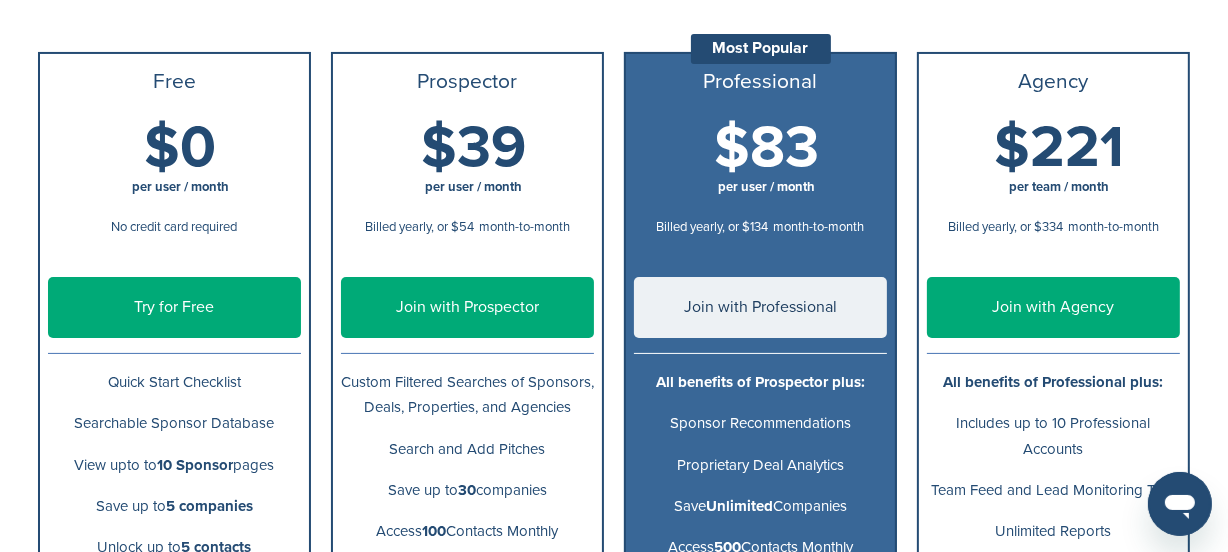 scroll, scrollTop: 286, scrollLeft: 0, axis: vertical 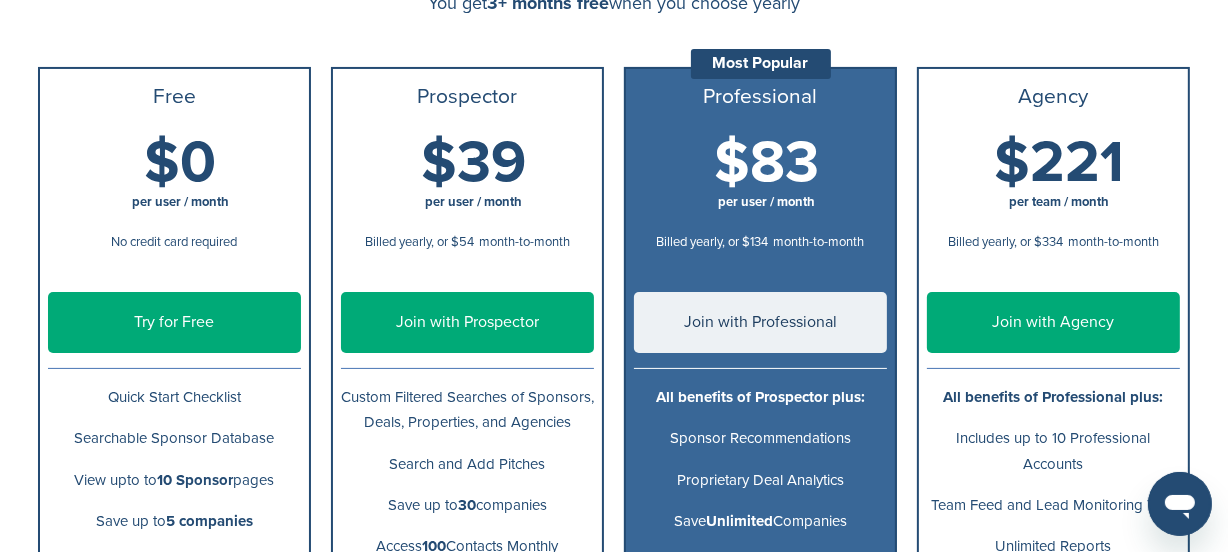drag, startPoint x: 152, startPoint y: 88, endPoint x: 258, endPoint y: 272, distance: 212.34877 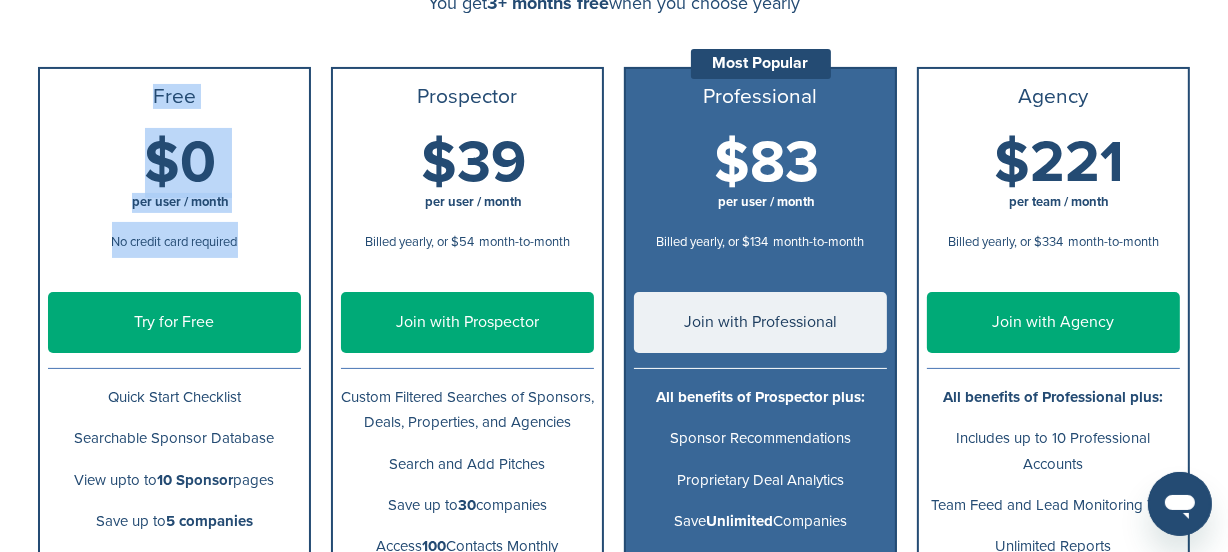 drag, startPoint x: 253, startPoint y: 255, endPoint x: 140, endPoint y: 107, distance: 186.20688 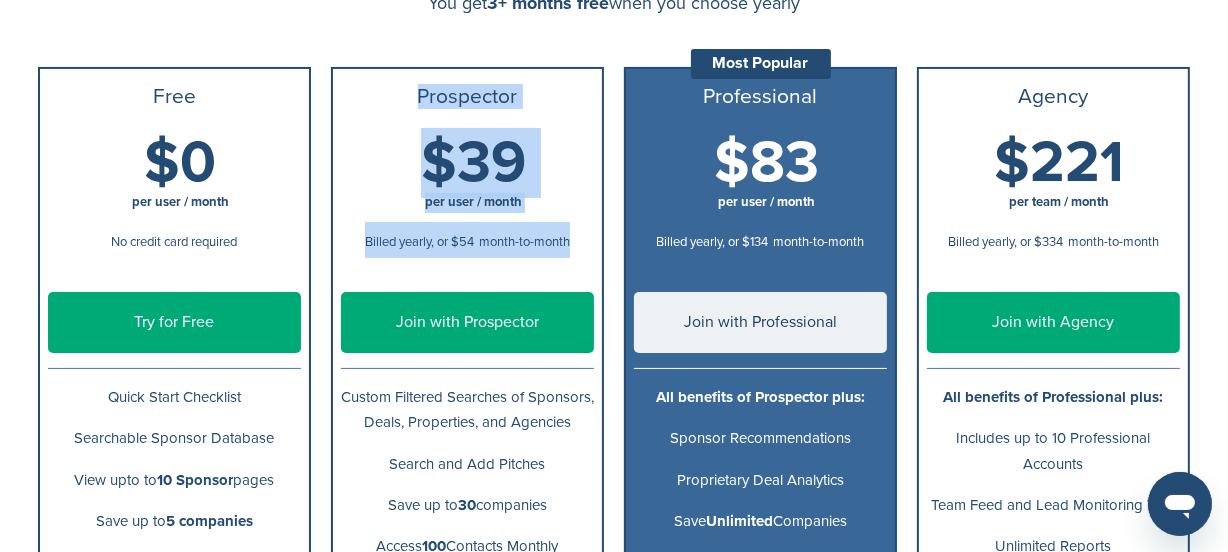 drag, startPoint x: 417, startPoint y: 87, endPoint x: 590, endPoint y: 278, distance: 257.7014 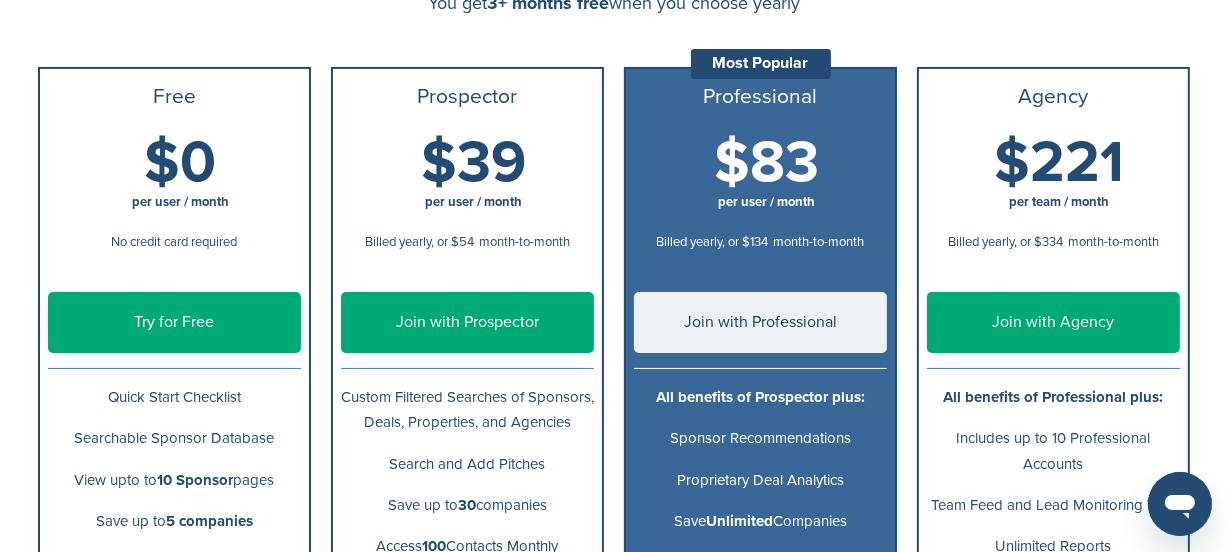 click on "Custom Filtered Searches of Sponsors, Deals, Properties, and Agencies" at bounding box center (467, 410) 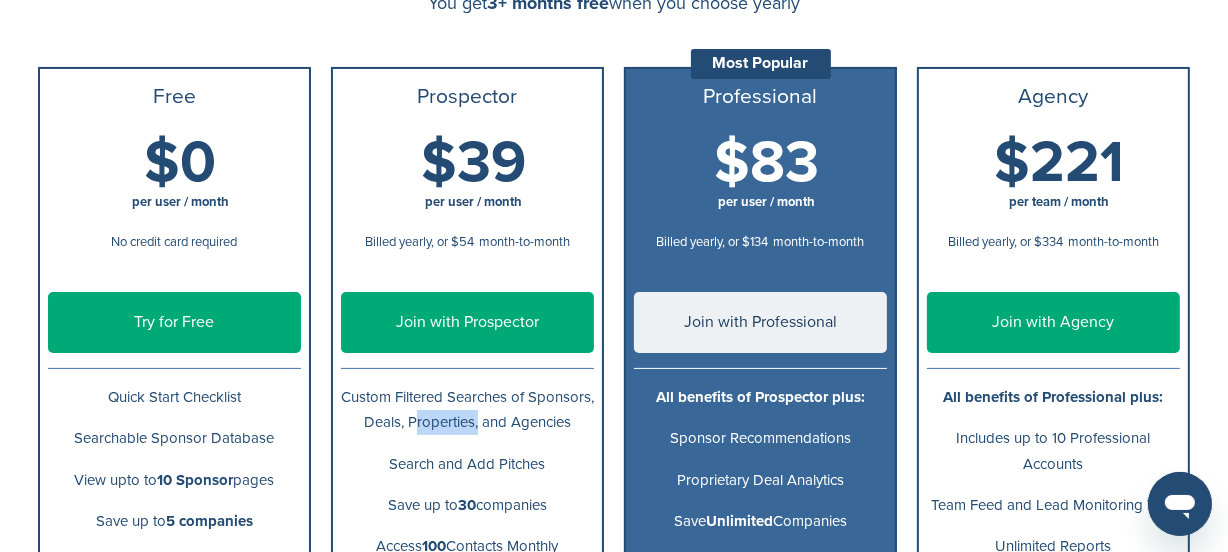 click on "Custom Filtered Searches of Sponsors, Deals, Properties, and Agencies" at bounding box center [467, 410] 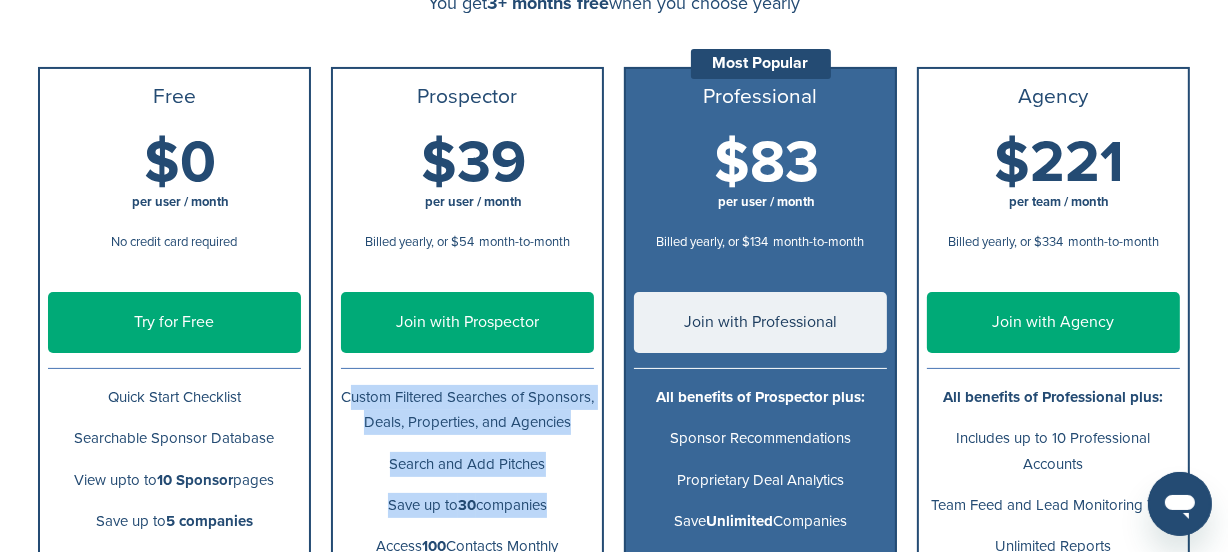 drag, startPoint x: 485, startPoint y: 411, endPoint x: 541, endPoint y: 533, distance: 134.23859 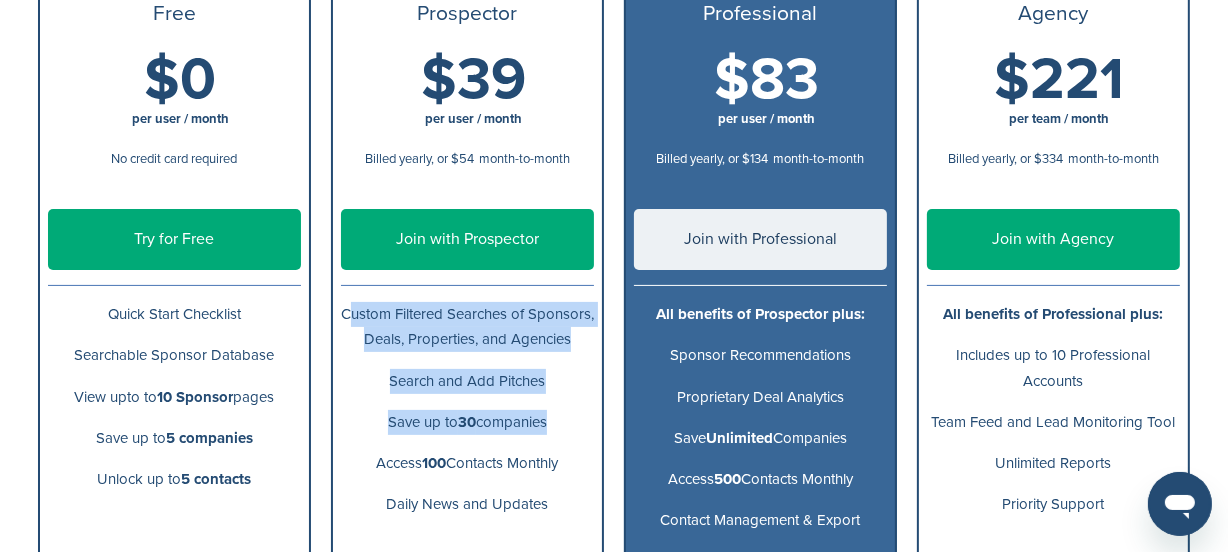 scroll, scrollTop: 388, scrollLeft: 0, axis: vertical 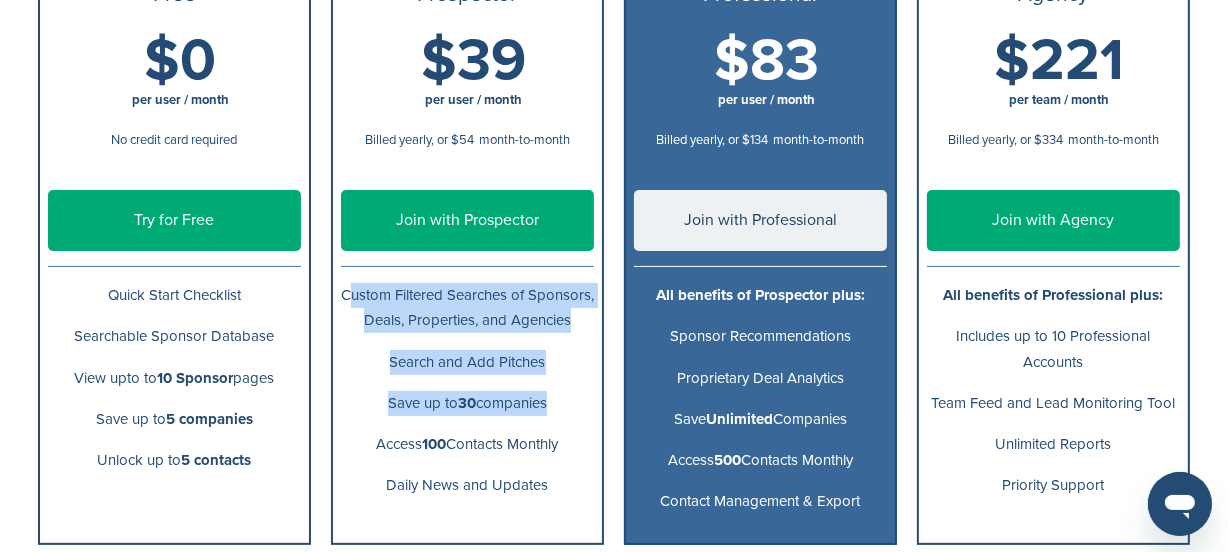 drag, startPoint x: 563, startPoint y: 515, endPoint x: 371, endPoint y: 284, distance: 300.37476 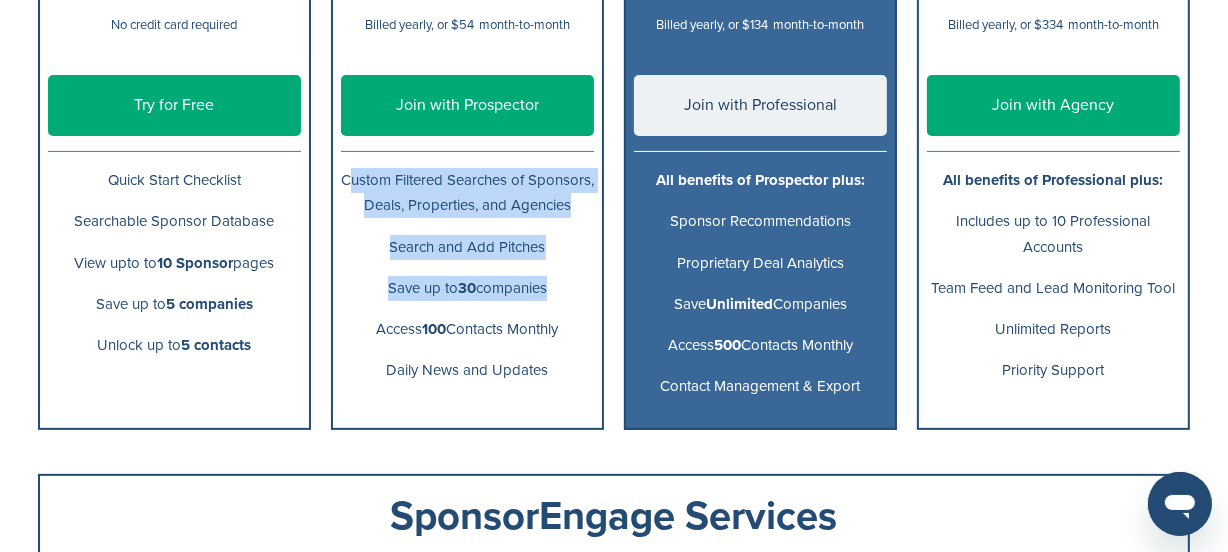 scroll, scrollTop: 541, scrollLeft: 0, axis: vertical 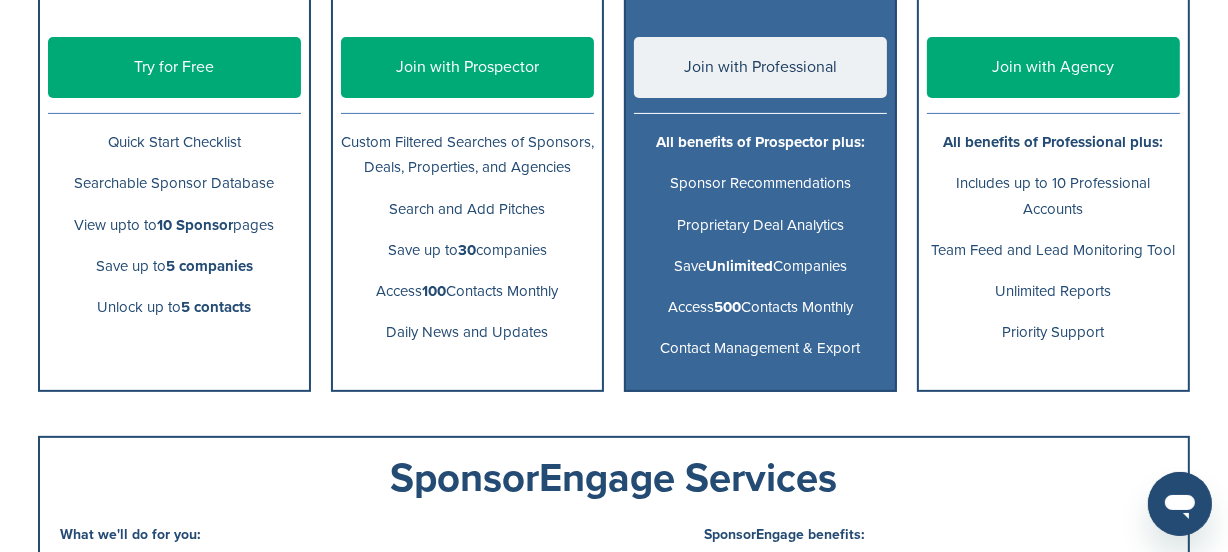 click on "Quick Start Checklist" at bounding box center [174, 142] 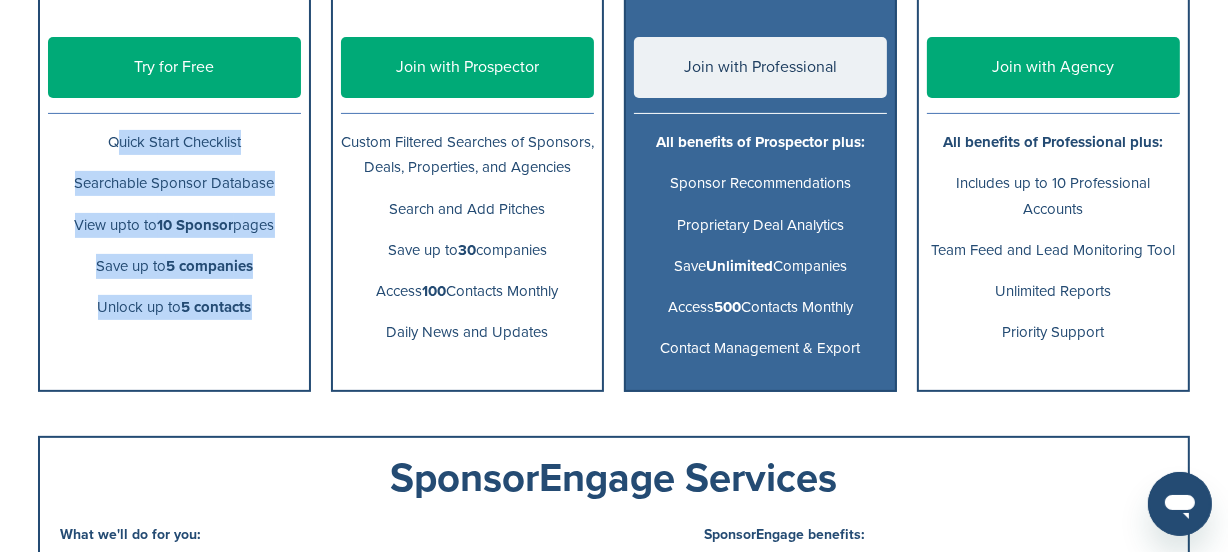 drag, startPoint x: 104, startPoint y: 150, endPoint x: 234, endPoint y: 329, distance: 221.22614 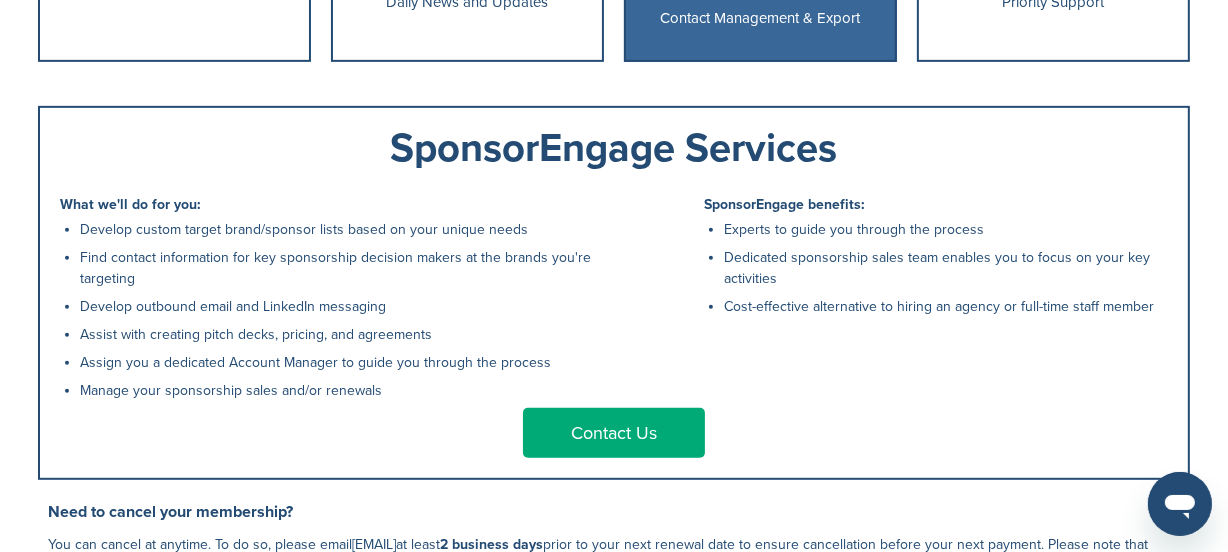 scroll, scrollTop: 875, scrollLeft: 0, axis: vertical 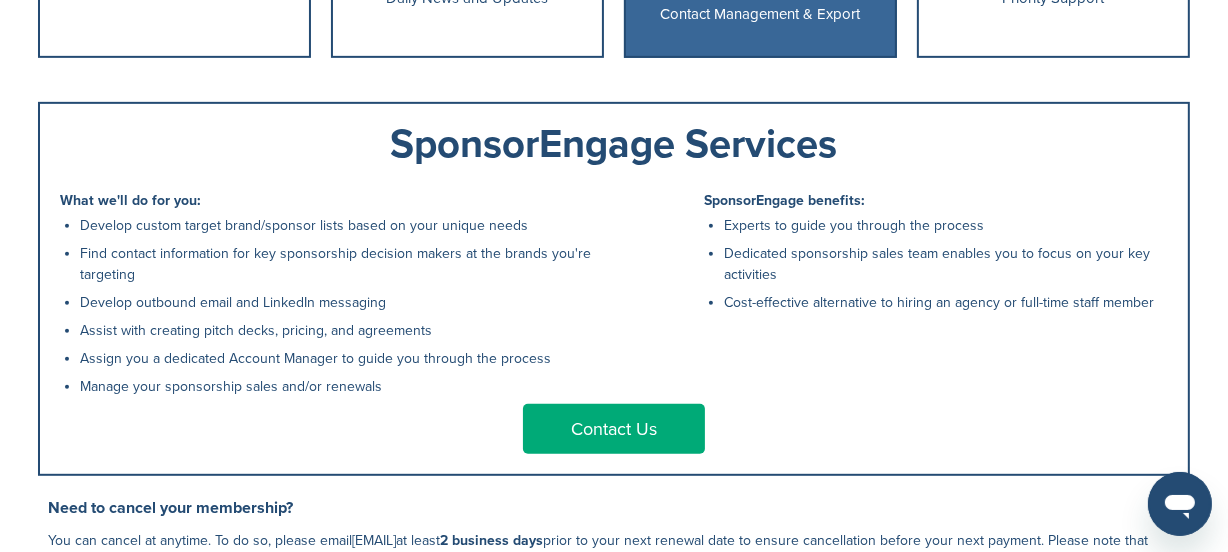 drag, startPoint x: 389, startPoint y: 388, endPoint x: 123, endPoint y: 170, distance: 343.9186 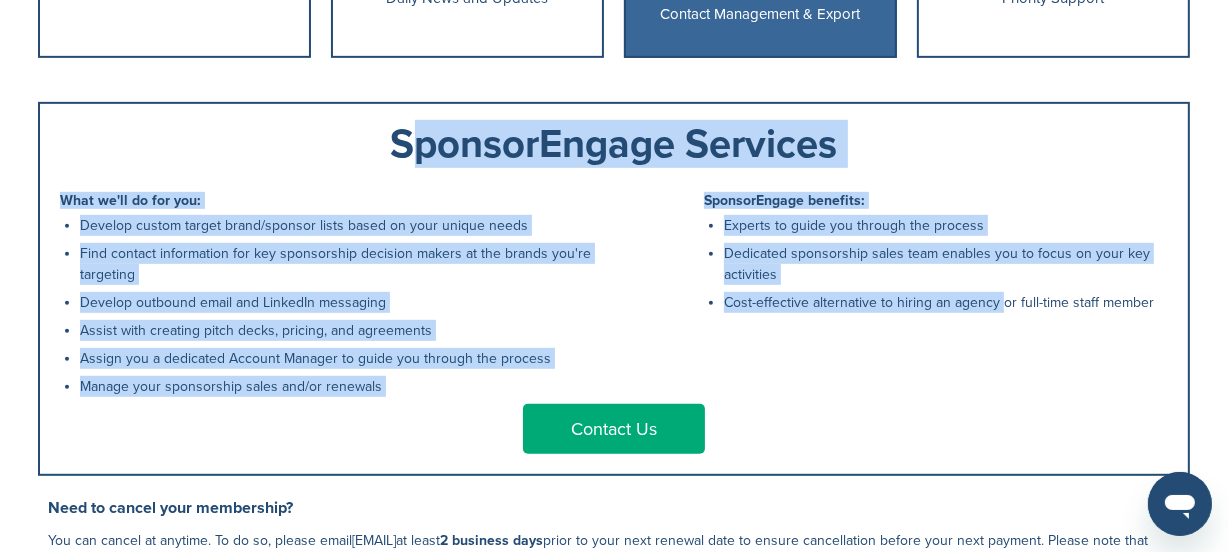 drag, startPoint x: 123, startPoint y: 170, endPoint x: 997, endPoint y: 350, distance: 892.34296 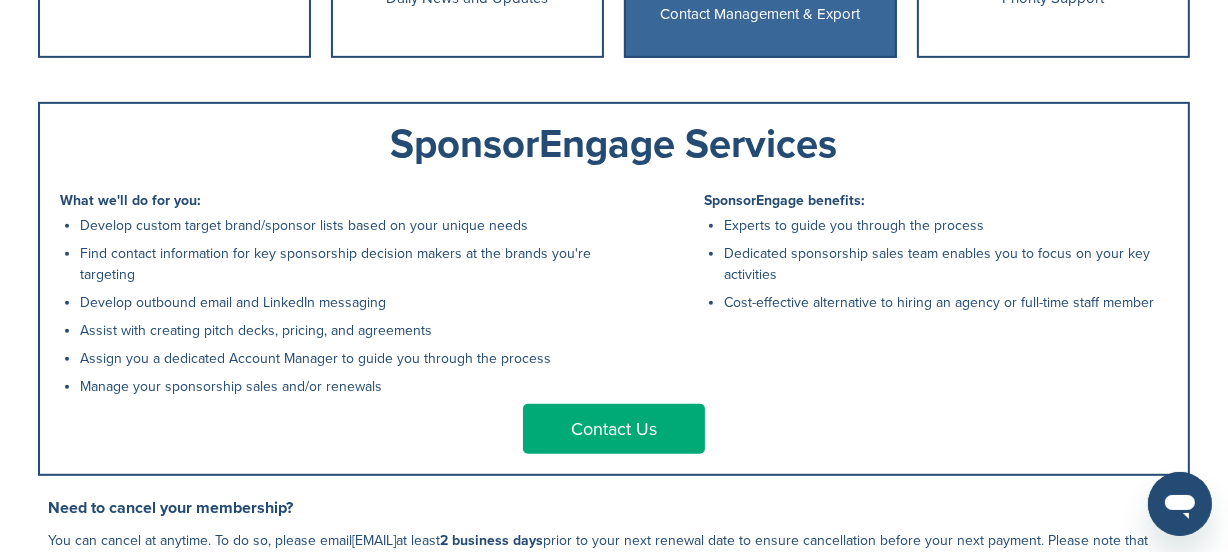 click on "SponsorPitch
How It Works
Pitch Board
Success Stories
Pricing
Help Center
Sign In
Sign Up Free
Sign In
Sign Up Free
How It Works
Pitch Board
Success Stories
Pricing
Search
Help Center
Join thousands of others making smarter, faster, more impactful sponsorship decisions with SponsorPitch
Yearly
Monthly
You get
3+ months free
when you choose yearly
You get
3+ months free
when you choose yearly
Free
$0
per user / month
No credit card required
Try for Free
Quick Start Checklist
Searchable Sponsor Database
View upto to
10 Sponsor
pages
Save up to
5 companies
Unlock up to
5 contacts
Prospector
$39
per user / month
Billed yearly, or $54" at bounding box center [614, -83] 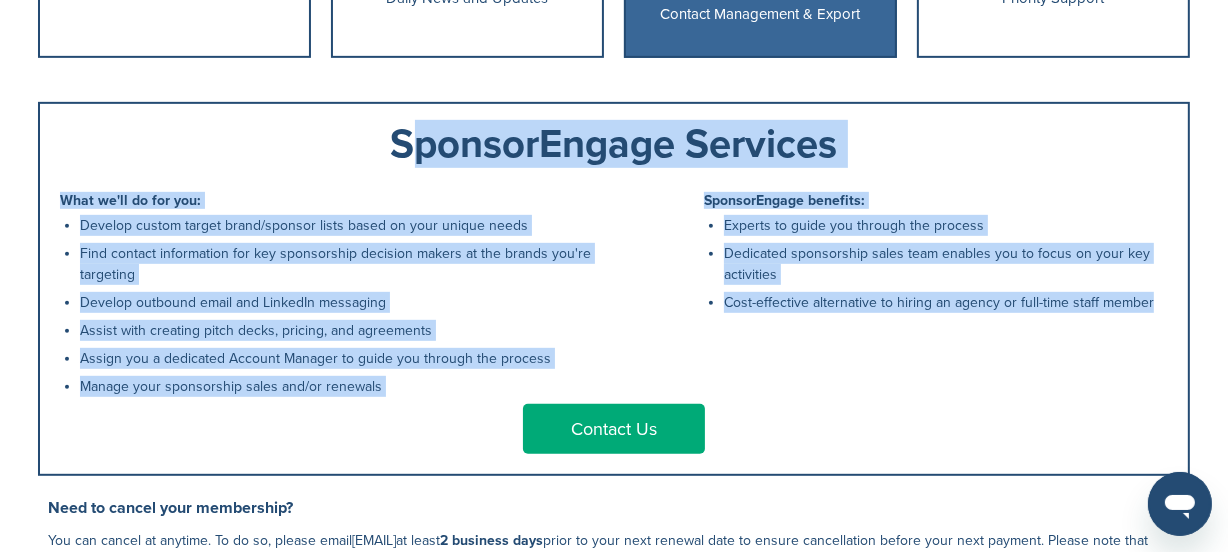 drag, startPoint x: 1215, startPoint y: 321, endPoint x: 387, endPoint y: 156, distance: 844.28015 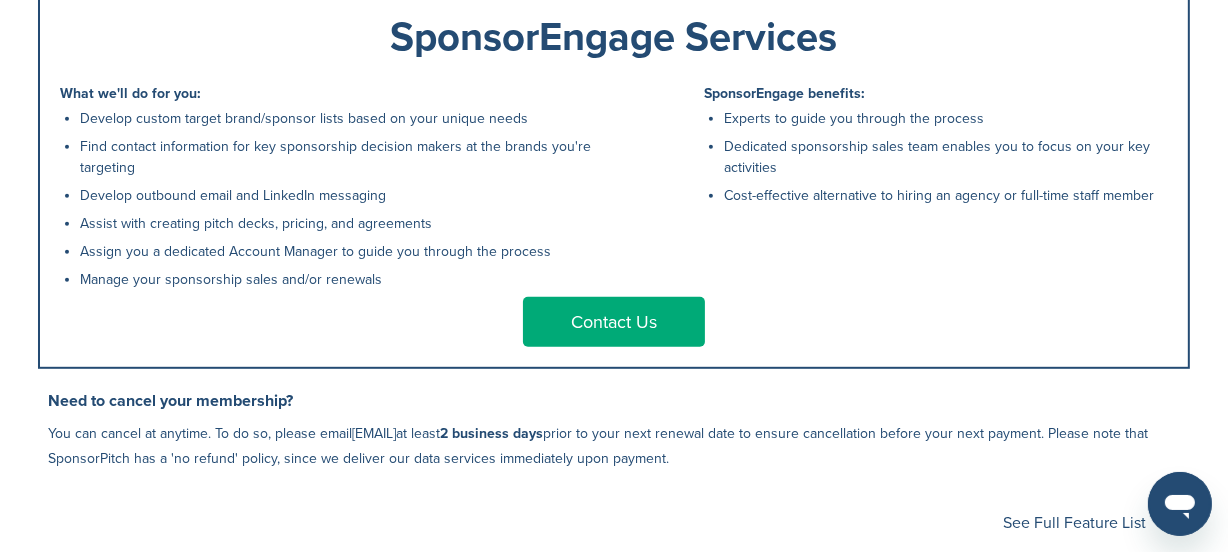 scroll, scrollTop: 980, scrollLeft: 0, axis: vertical 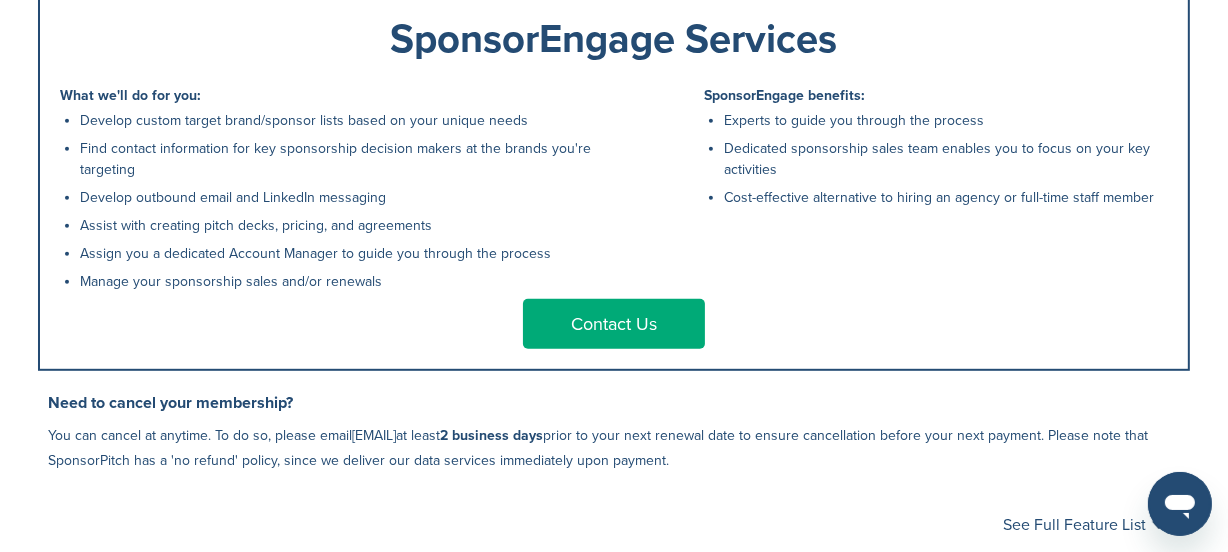 click on "See Full Feature List
Close" at bounding box center [614, 525] 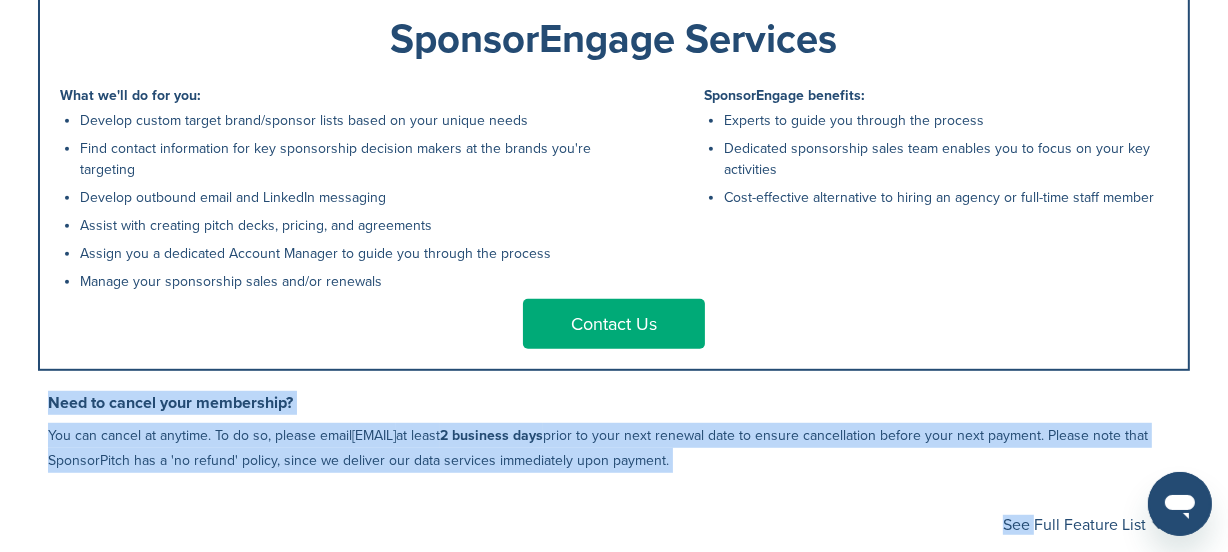 drag, startPoint x: 806, startPoint y: 502, endPoint x: 15, endPoint y: 408, distance: 796.56573 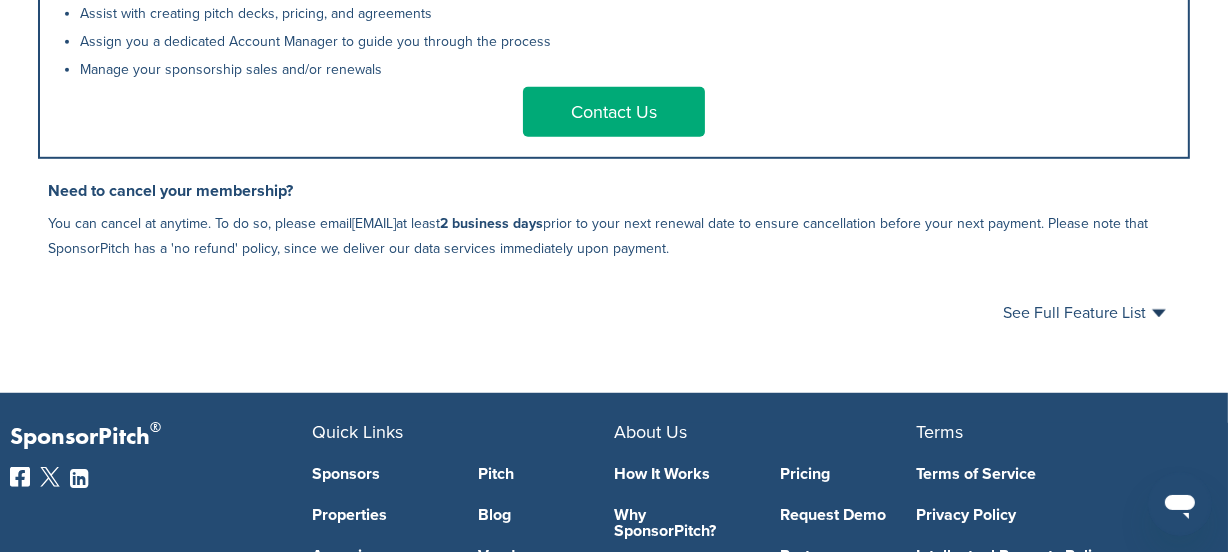 scroll, scrollTop: 1193, scrollLeft: 0, axis: vertical 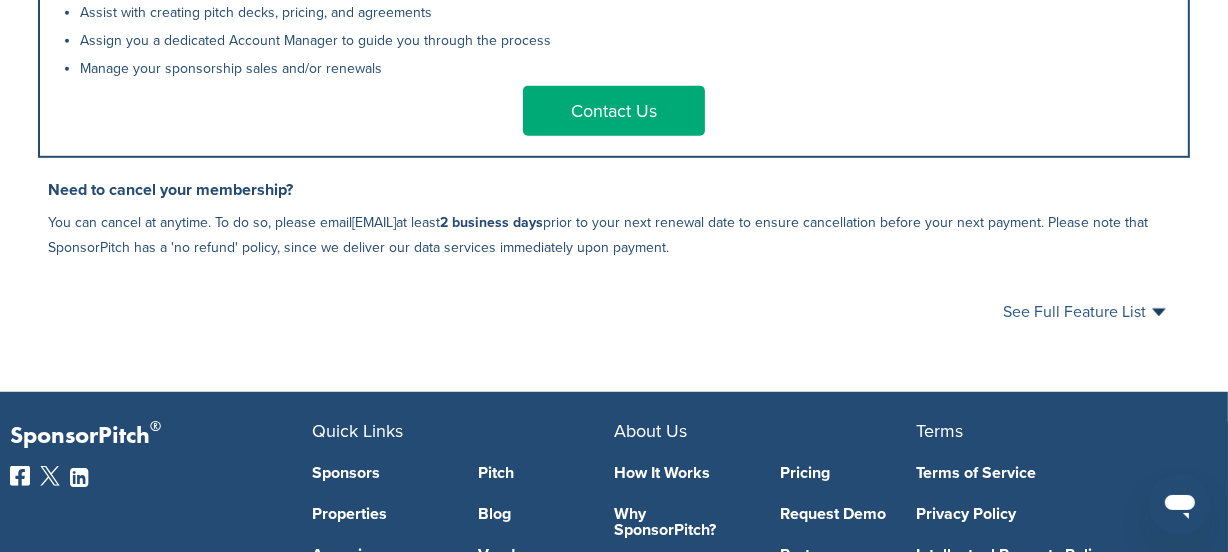 click on "See Full Feature List" at bounding box center [1084, 312] 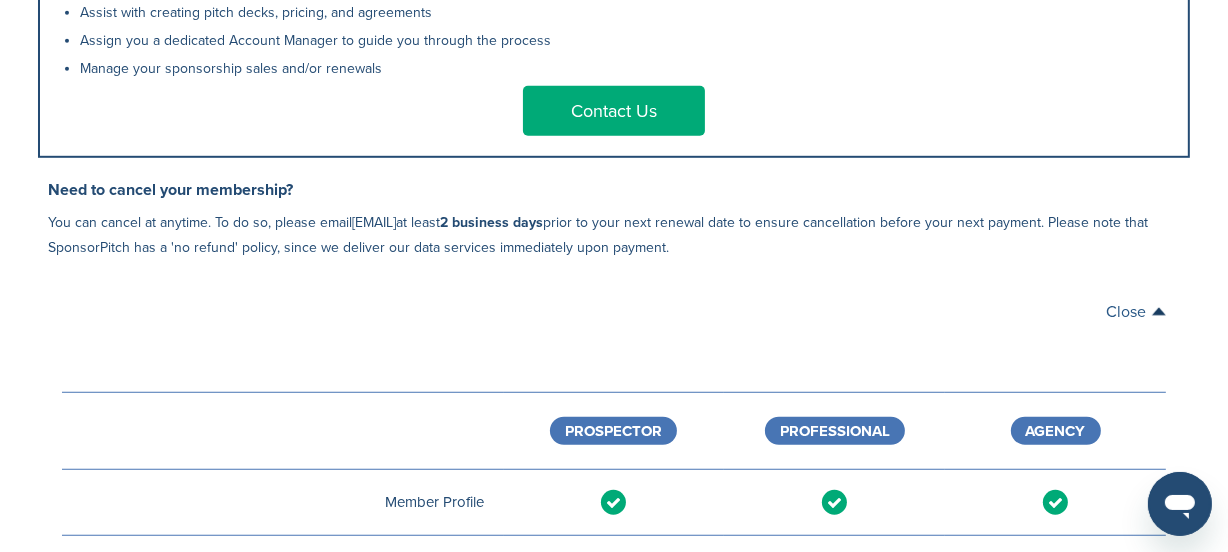 click on "Close" at bounding box center [1136, 312] 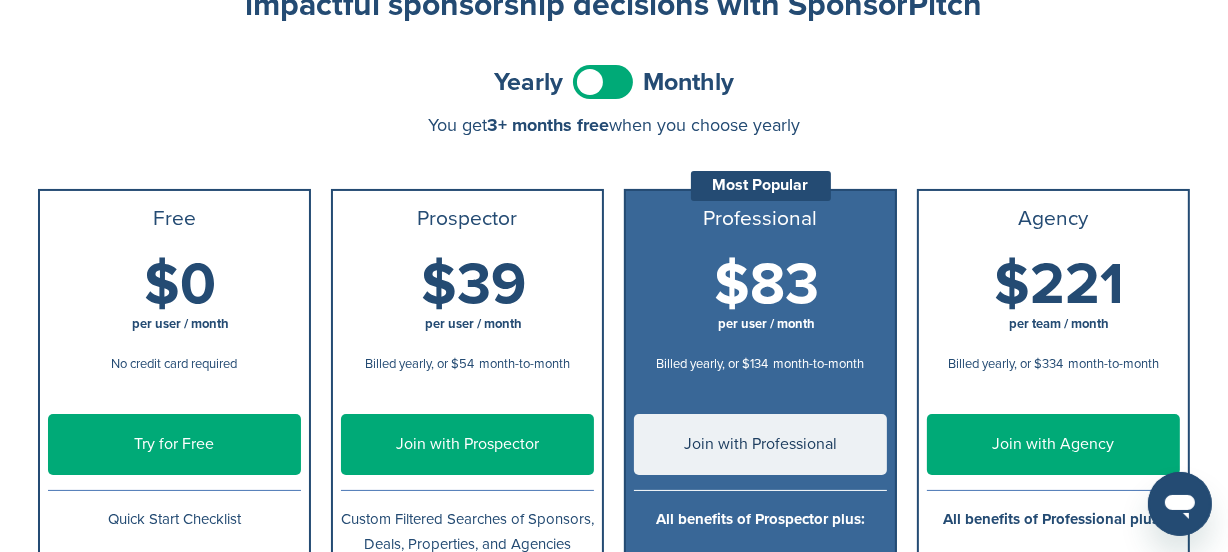 scroll, scrollTop: 122, scrollLeft: 0, axis: vertical 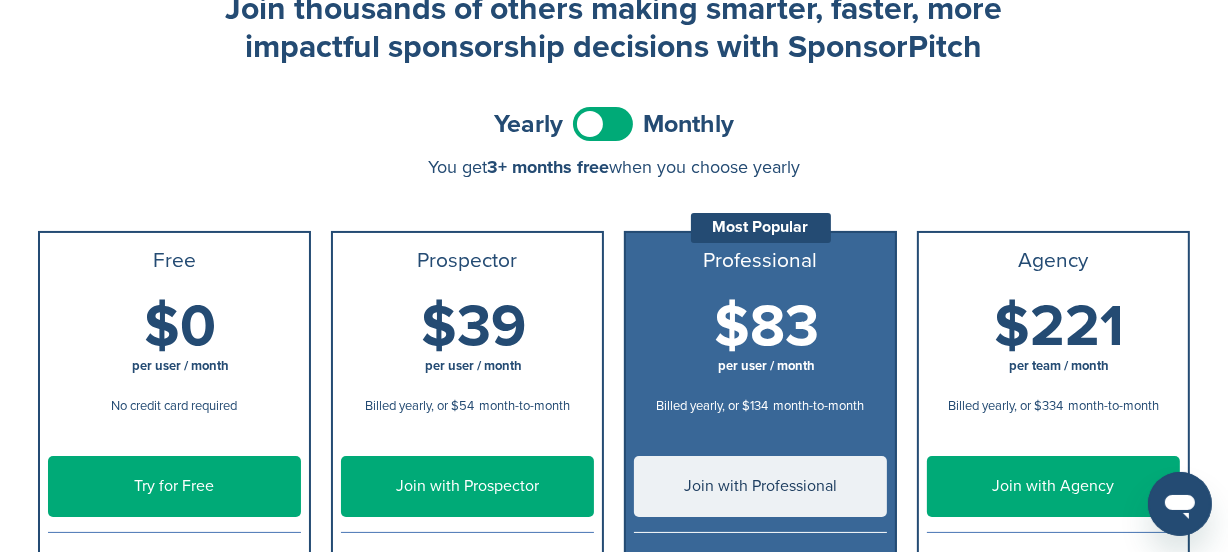 click on "$39
per user / month" at bounding box center (473, 342) 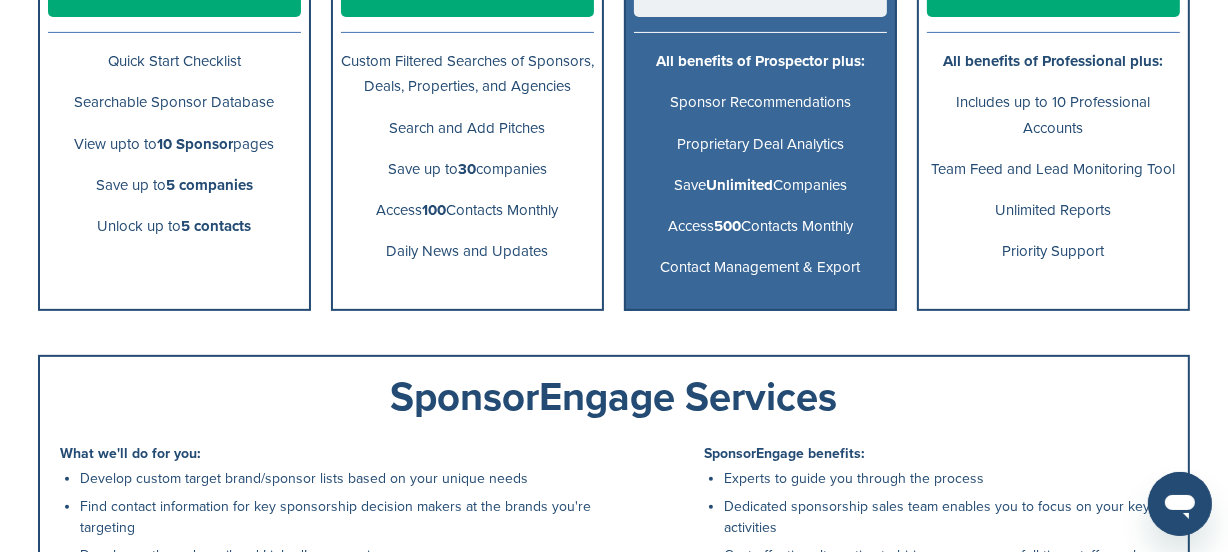 scroll, scrollTop: 623, scrollLeft: 0, axis: vertical 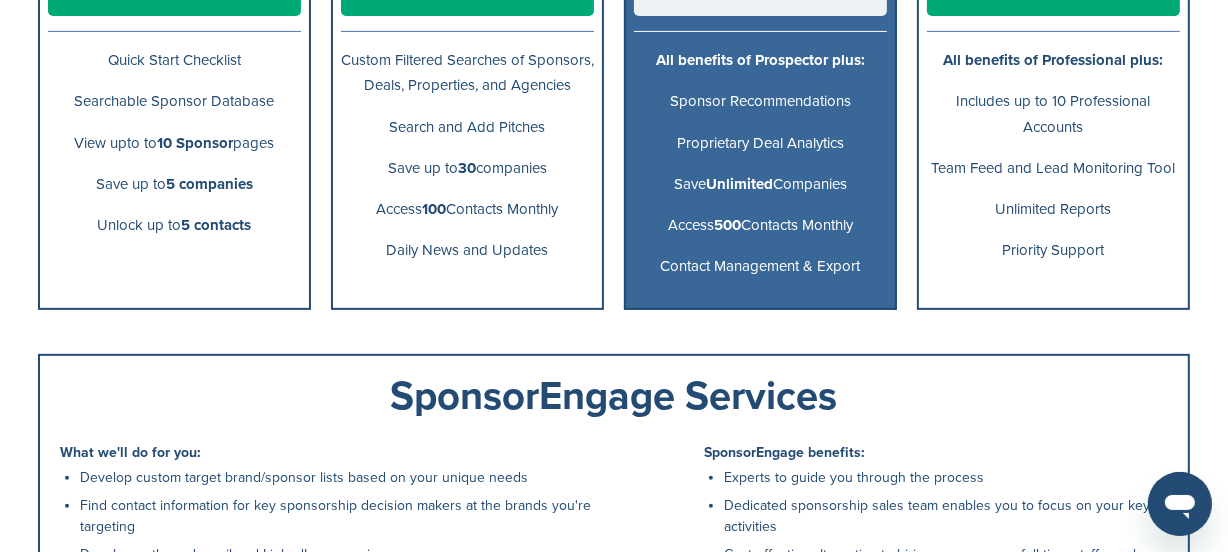 click on "SponsorEngage Services" at bounding box center [614, 396] 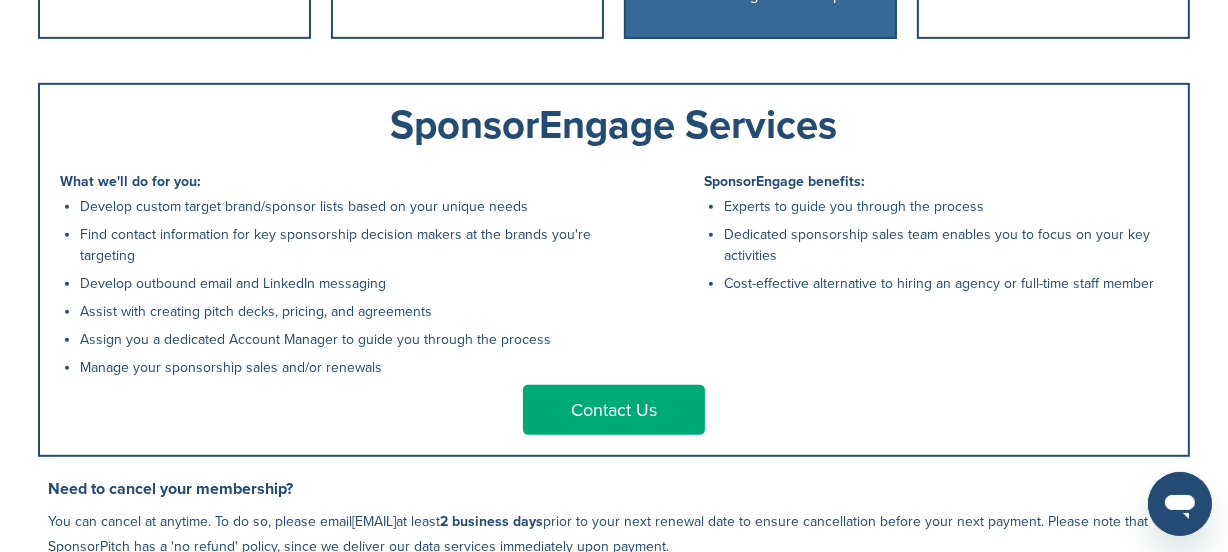 scroll, scrollTop: 895, scrollLeft: 0, axis: vertical 